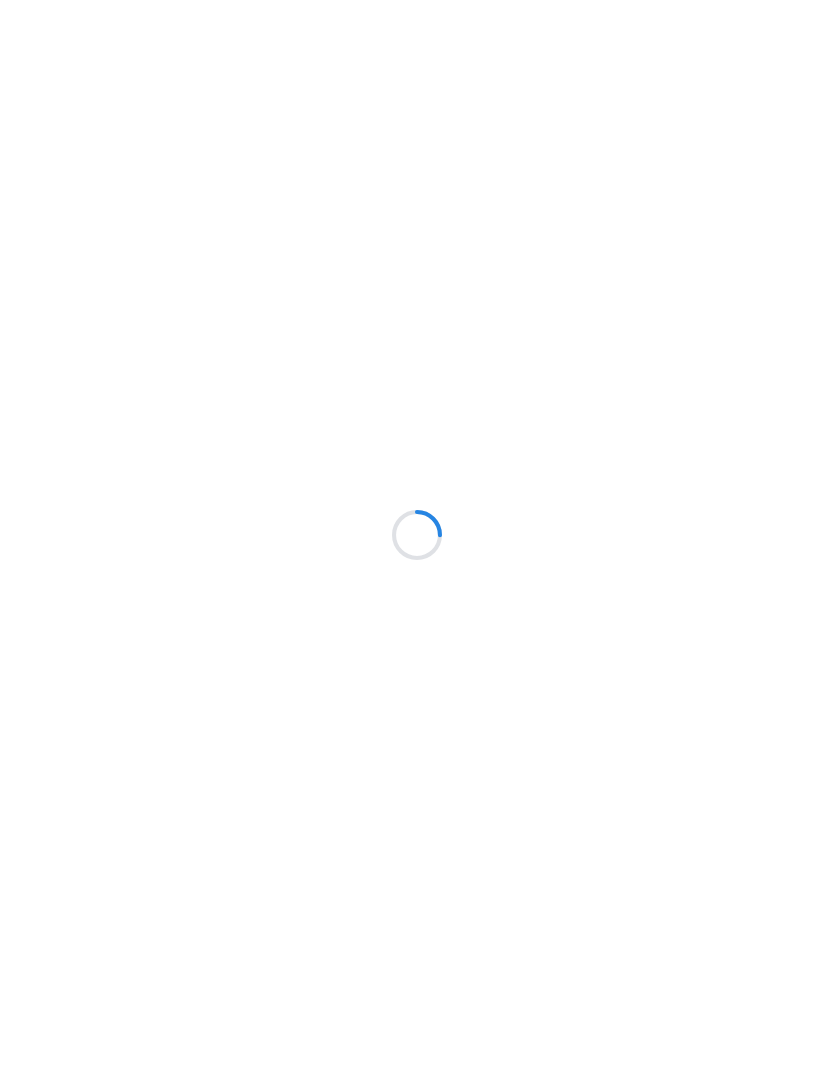 scroll, scrollTop: 0, scrollLeft: 0, axis: both 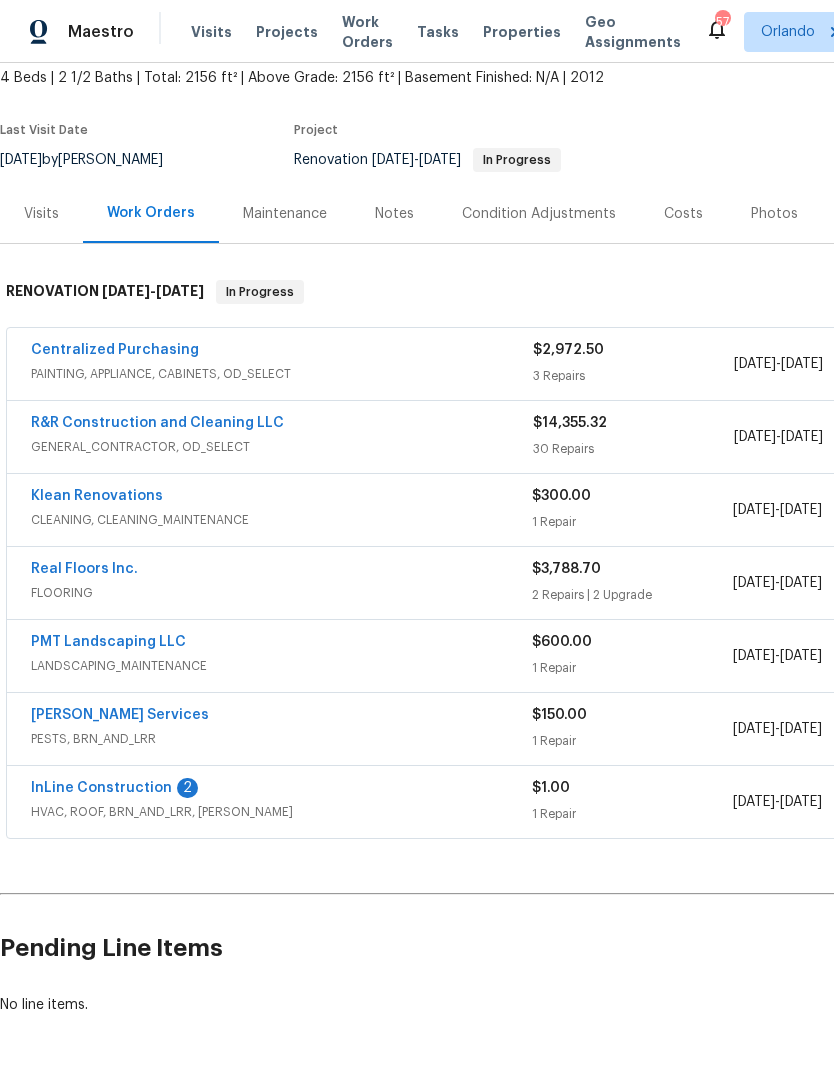 click on "InLine Construction" at bounding box center (101, 788) 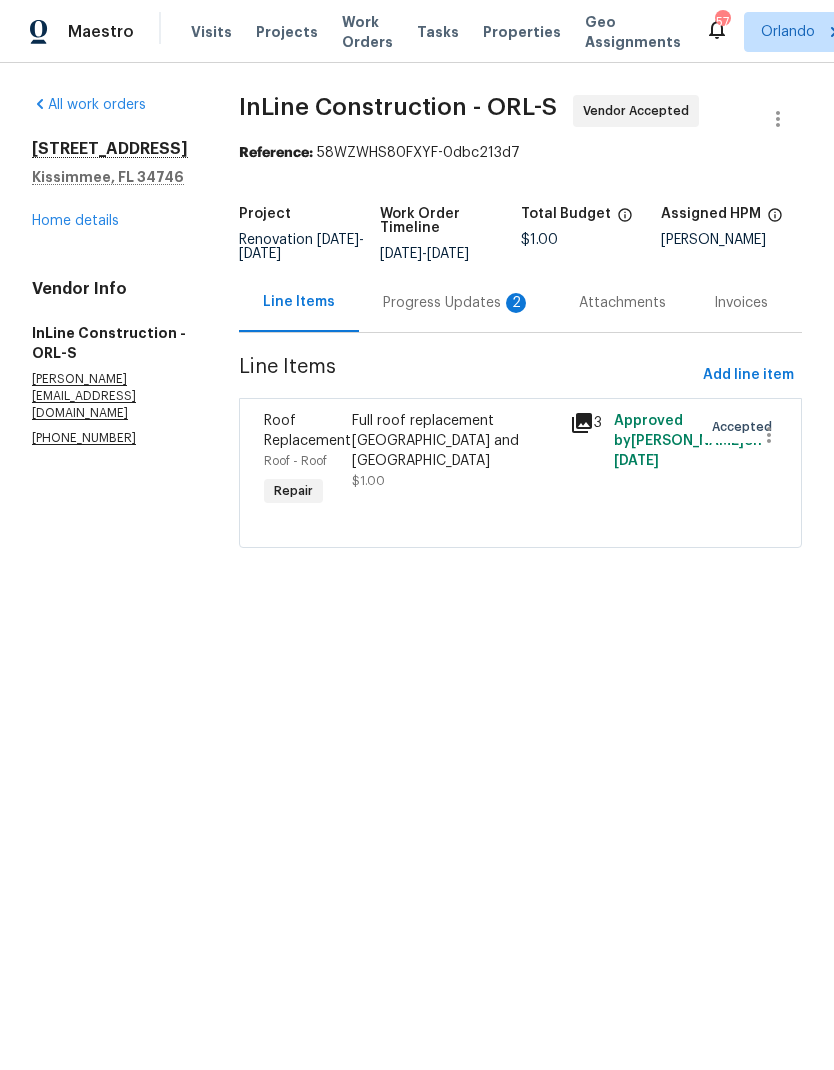 click on "Progress Updates 2" at bounding box center (457, 303) 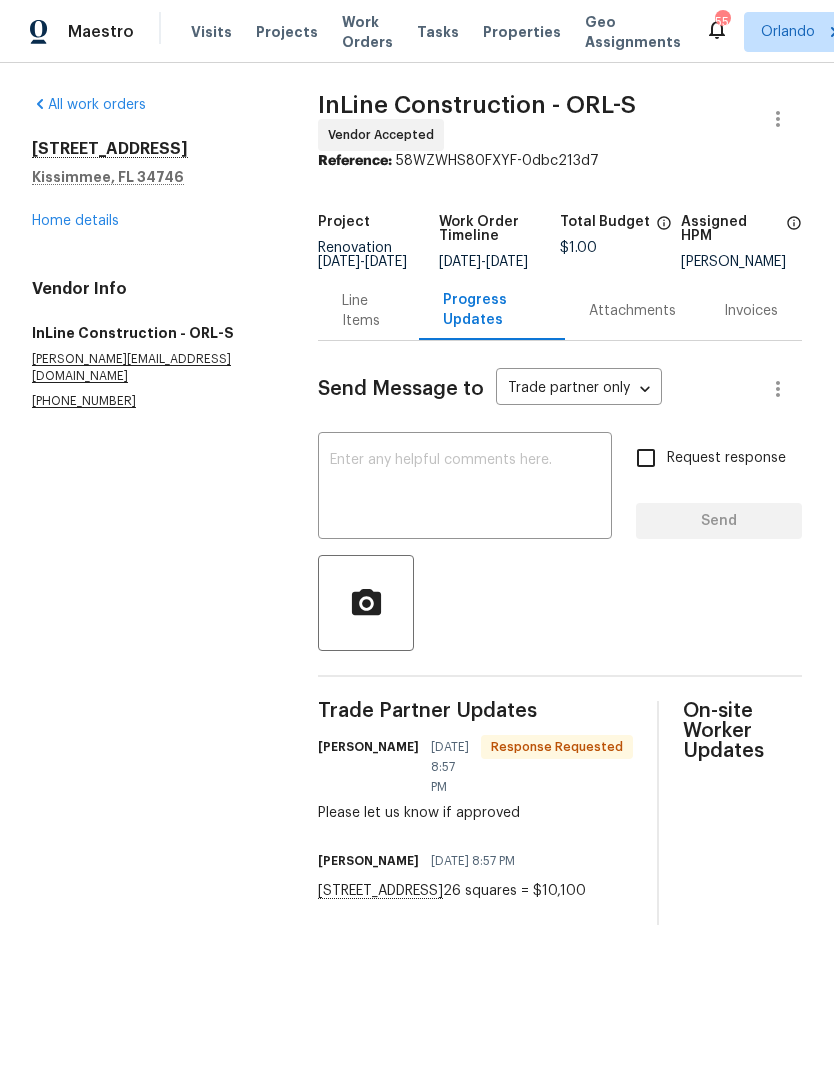 click on "Line Items" at bounding box center [368, 310] 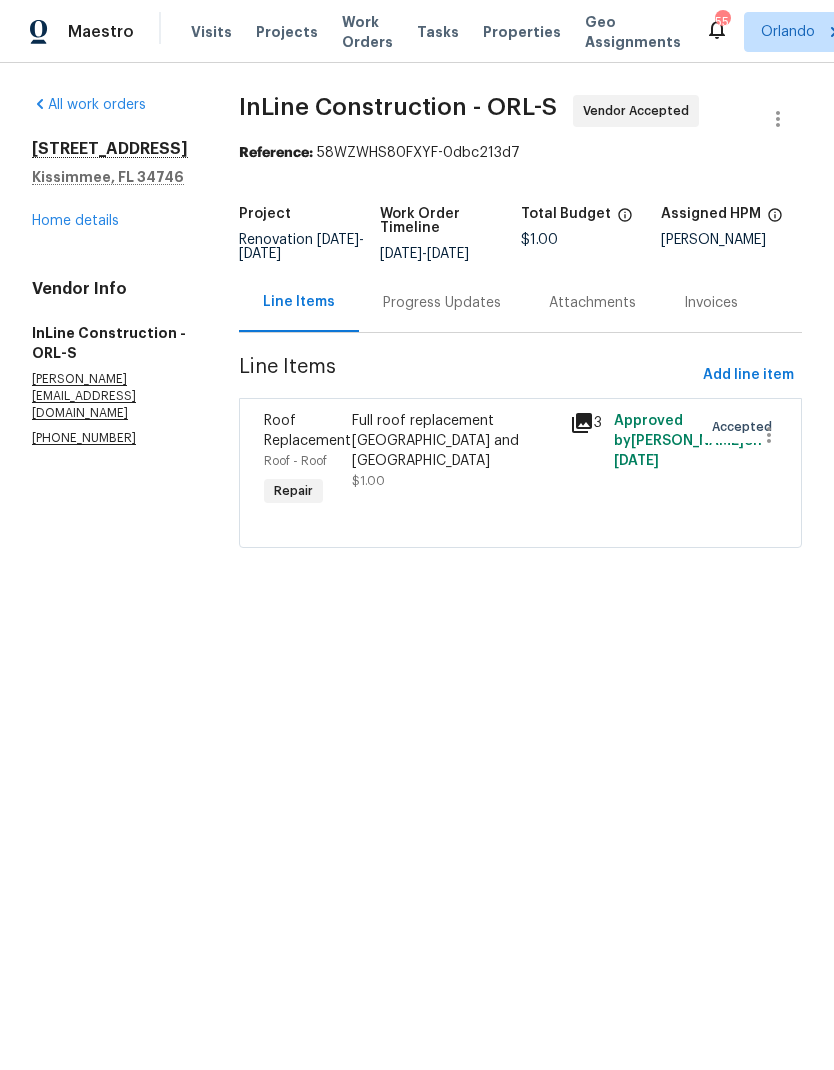 click on "Full roof replacement [GEOGRAPHIC_DATA] and [GEOGRAPHIC_DATA]" at bounding box center [455, 441] 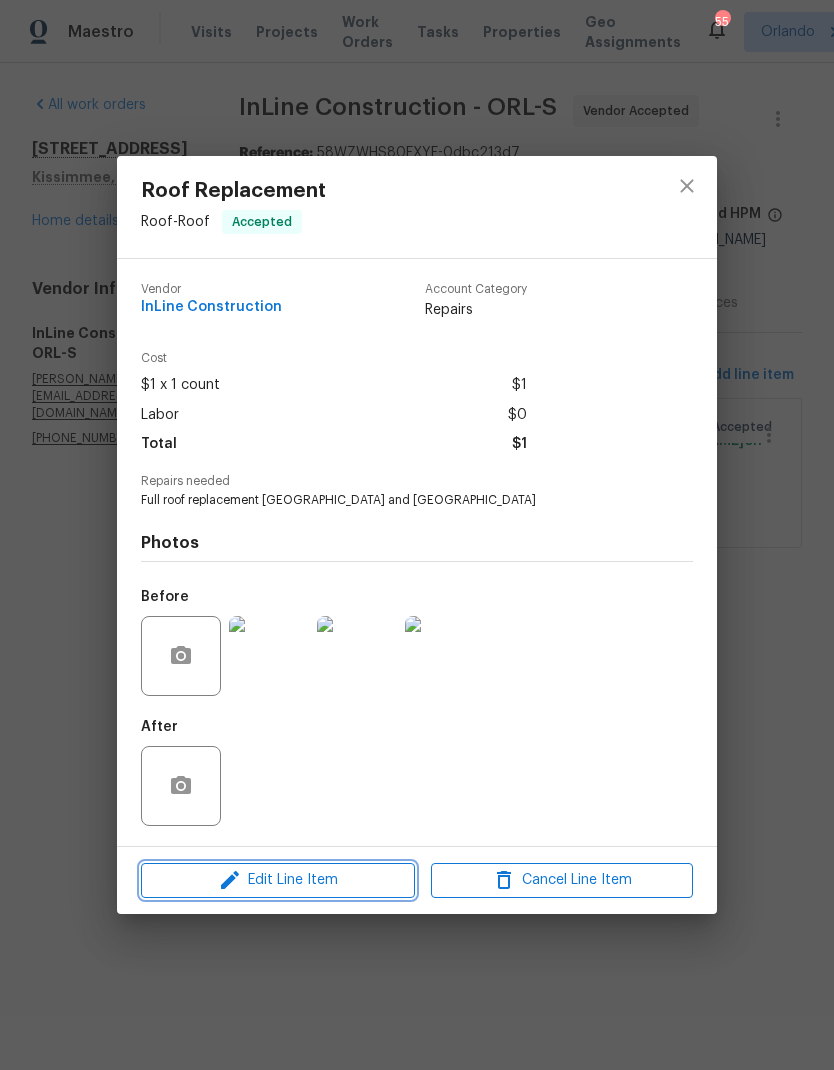 click on "Edit Line Item" at bounding box center [278, 880] 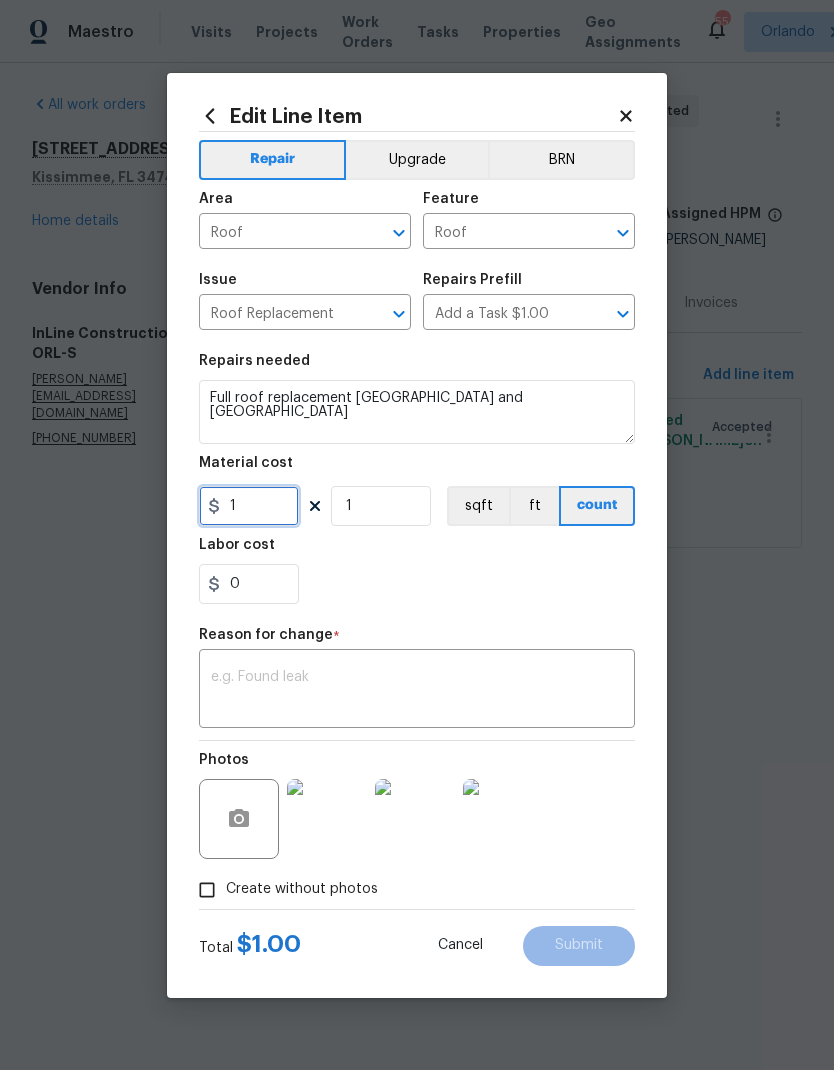 click on "1" at bounding box center (249, 506) 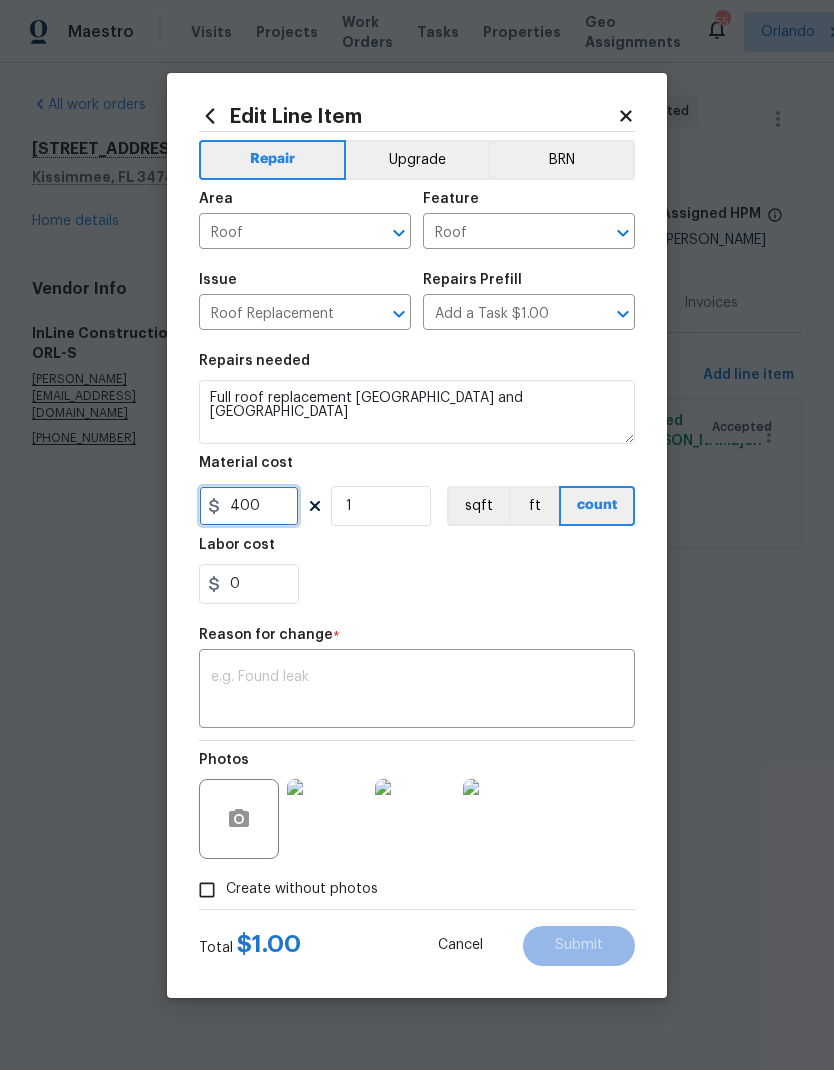 type on "400" 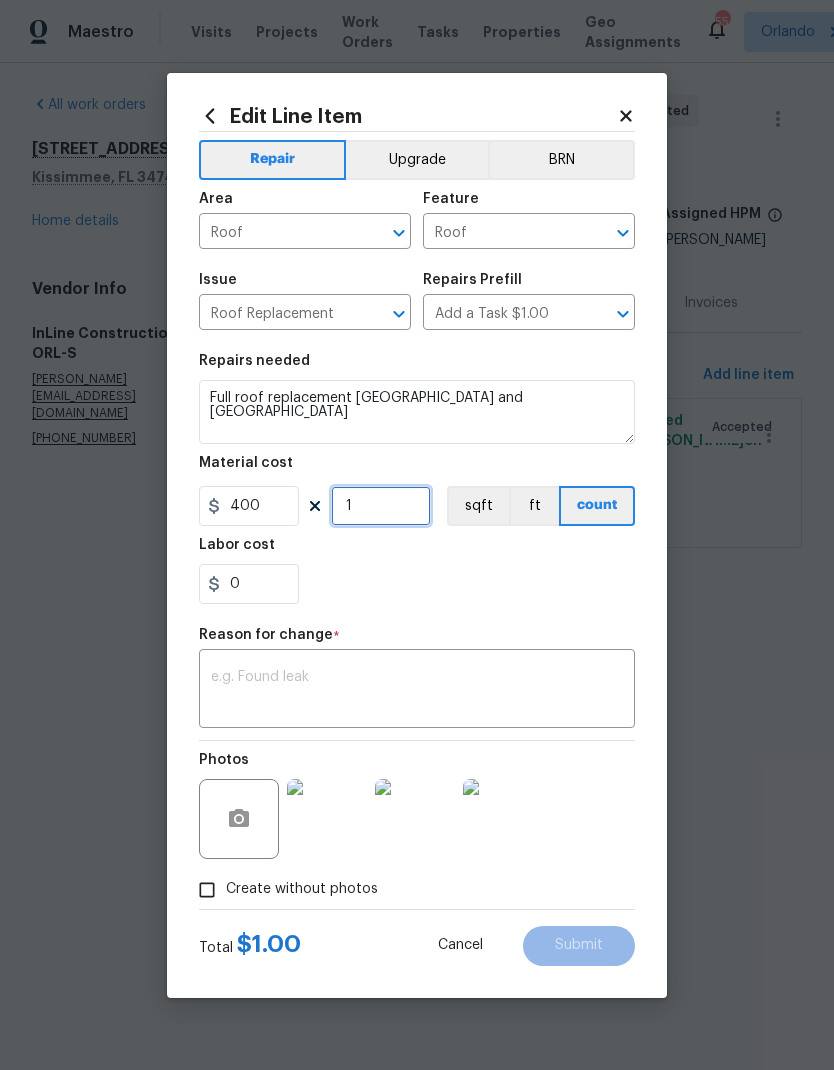click on "Repairs needed Full roof replacement osceola county and HOA Material cost 400 1 sqft ft count Labor cost 0" at bounding box center [417, 479] 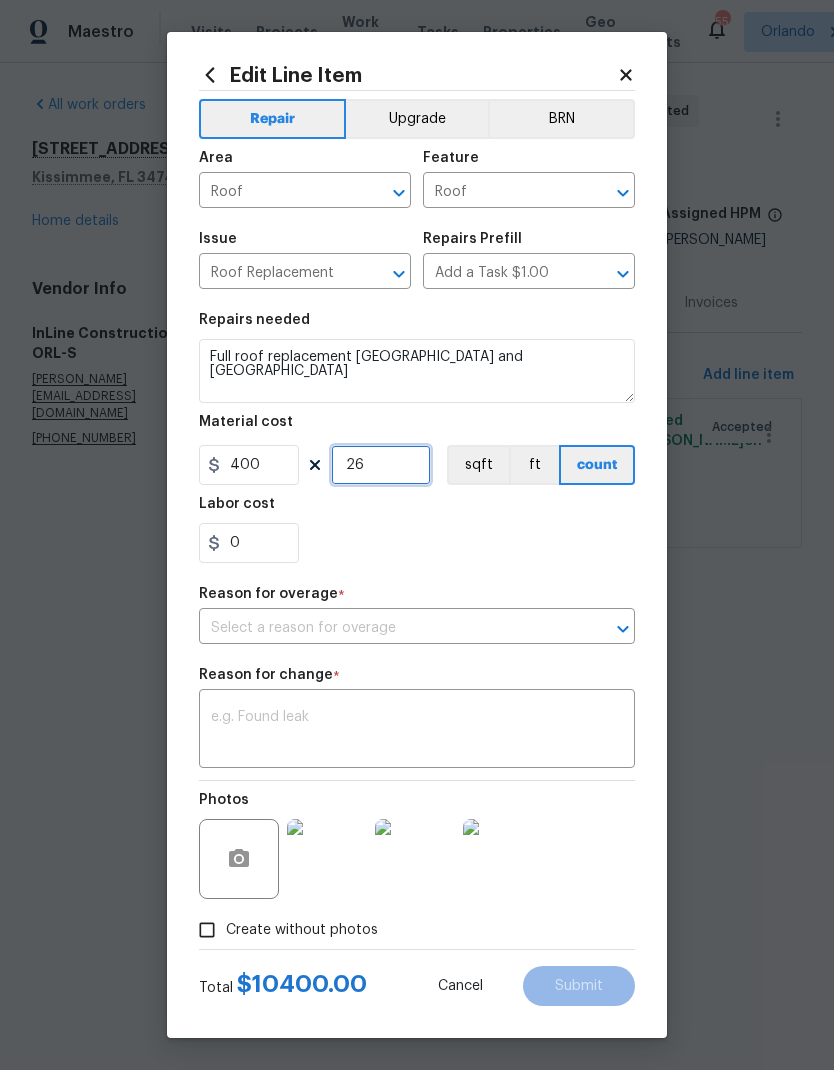scroll, scrollTop: 2, scrollLeft: 0, axis: vertical 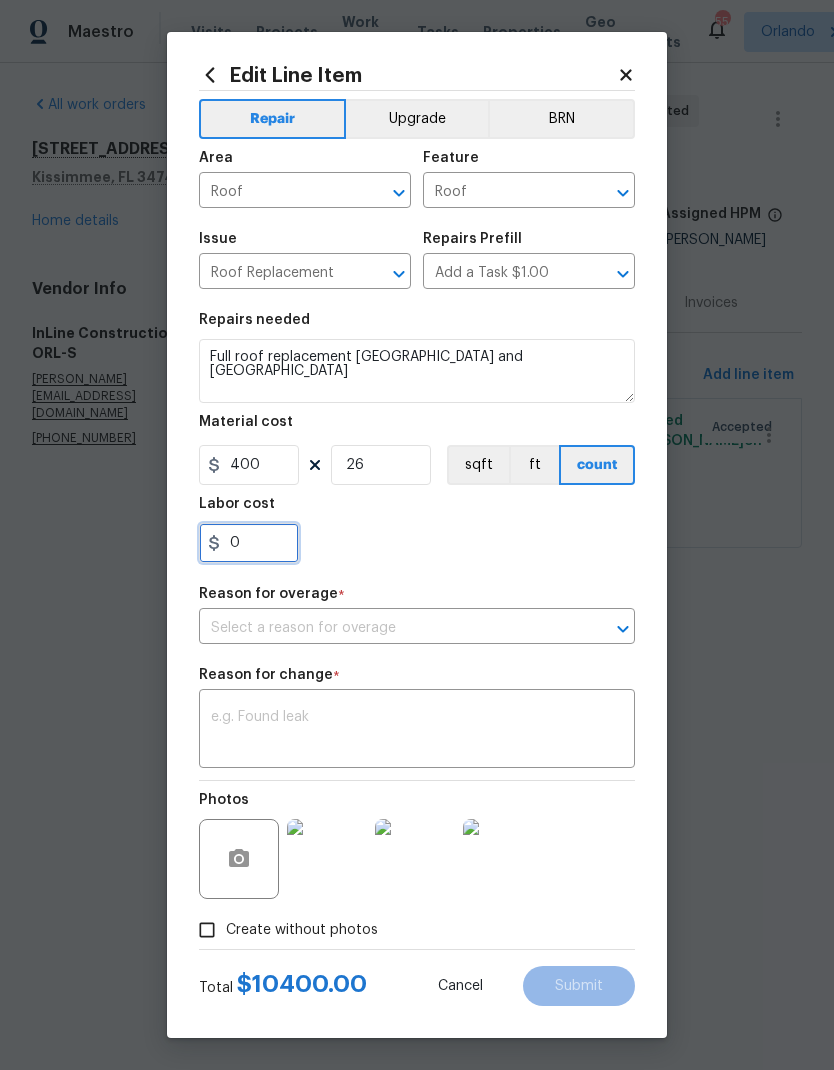 click on "0" at bounding box center [249, 543] 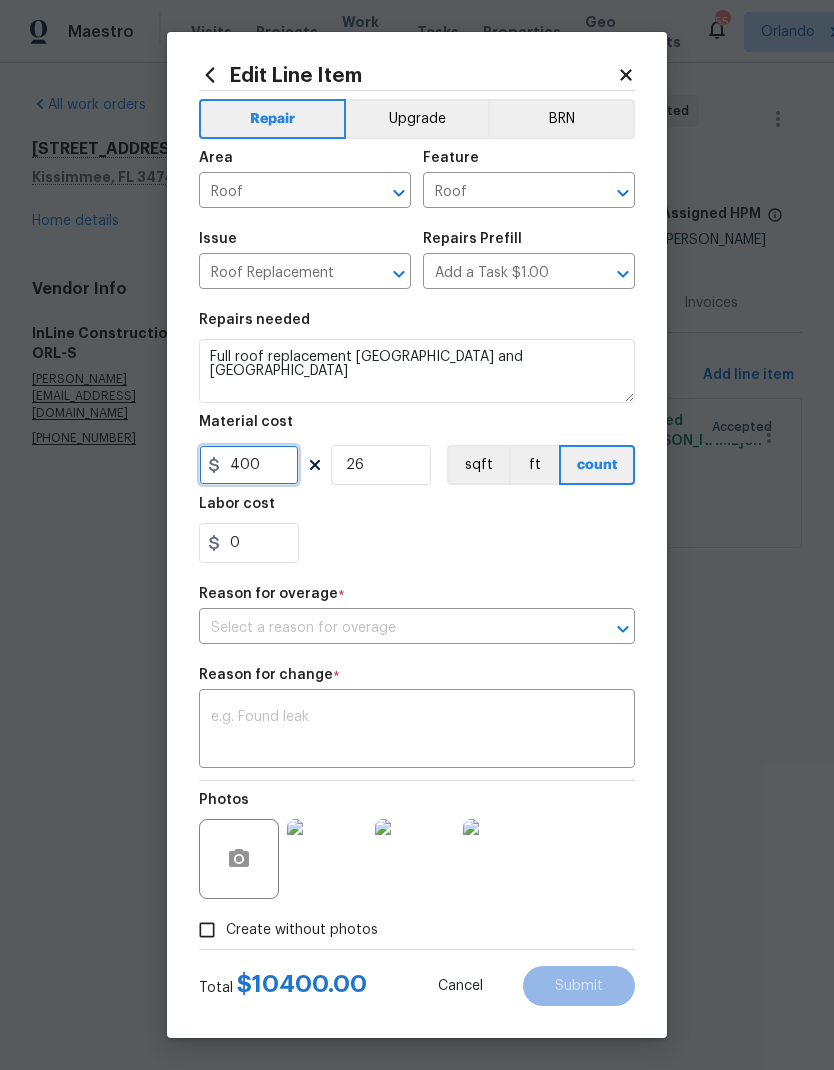 click on "400" at bounding box center [249, 465] 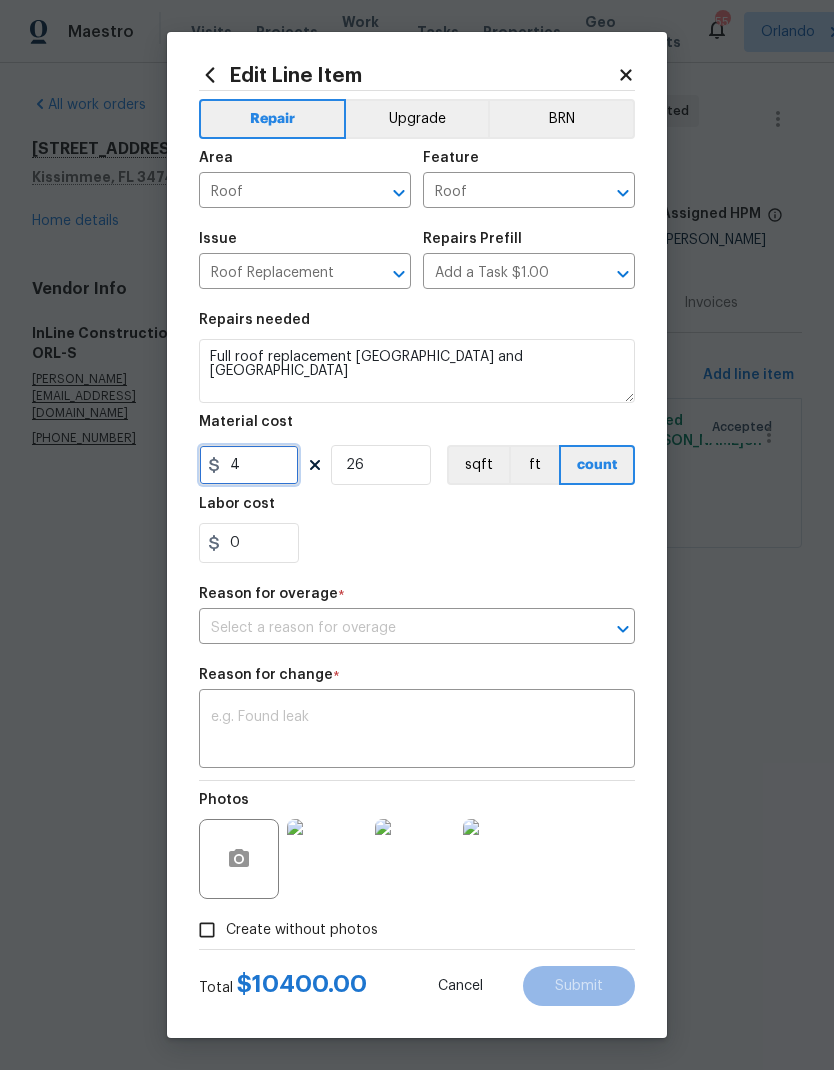 type on "0" 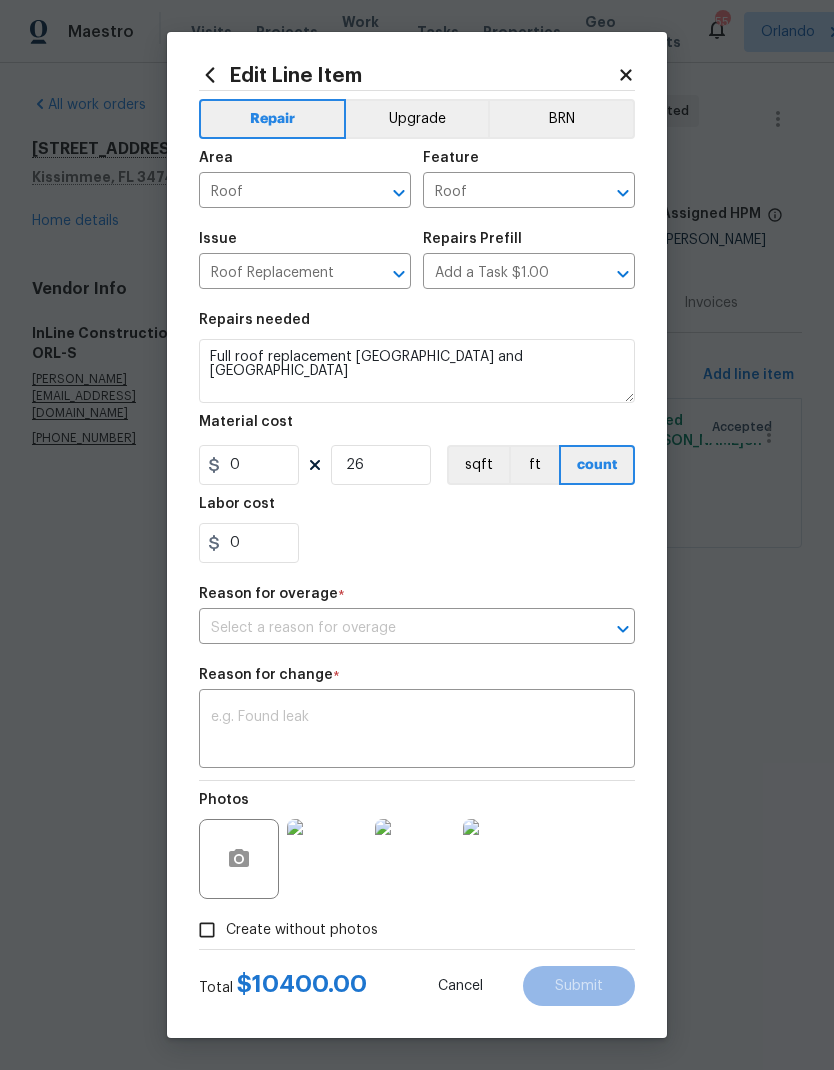click on "Maestro Visits Projects Work Orders Tasks Properties Geo Assignments 55 [PERSON_NAME] All work orders [STREET_ADDRESS] Home details Vendor Info InLine Construction - ORL-S [PERSON_NAME][EMAIL_ADDRESS][DOMAIN_NAME] [PHONE_NUMBER] InLine Construction - ORL-S Vendor Accepted Reference:   58WZWHS80FXYF-0dbc213d7 Project Renovation   [DATE]  -  [DATE] Work Order Timeline [DATE]  -  [DATE] Total Budget $1.00 Assigned HPM [PERSON_NAME] Line Items Progress Updates Attachments Invoices Line Items Add line item Roof Replacement Roof - Roof Repair Full roof replacement [GEOGRAPHIC_DATA] and HOA $1.00   3 Approved by  [PERSON_NAME]  on   [DATE] Accepted
Edit Line Item Repair Upgrade BRN Area Roof ​ Feature Roof ​ Issue Roof Replacement ​ Repairs Prefill Add a Task $1.00 ​ Repairs needed Full roof replacement osceola county and HOA Material cost 0 26 sqft ft count Labor cost 0 Reason for overage * ​ Reason for change * x ​ Photos Create without photos Total   $ 10400.00 Cancel" at bounding box center (417, 302) 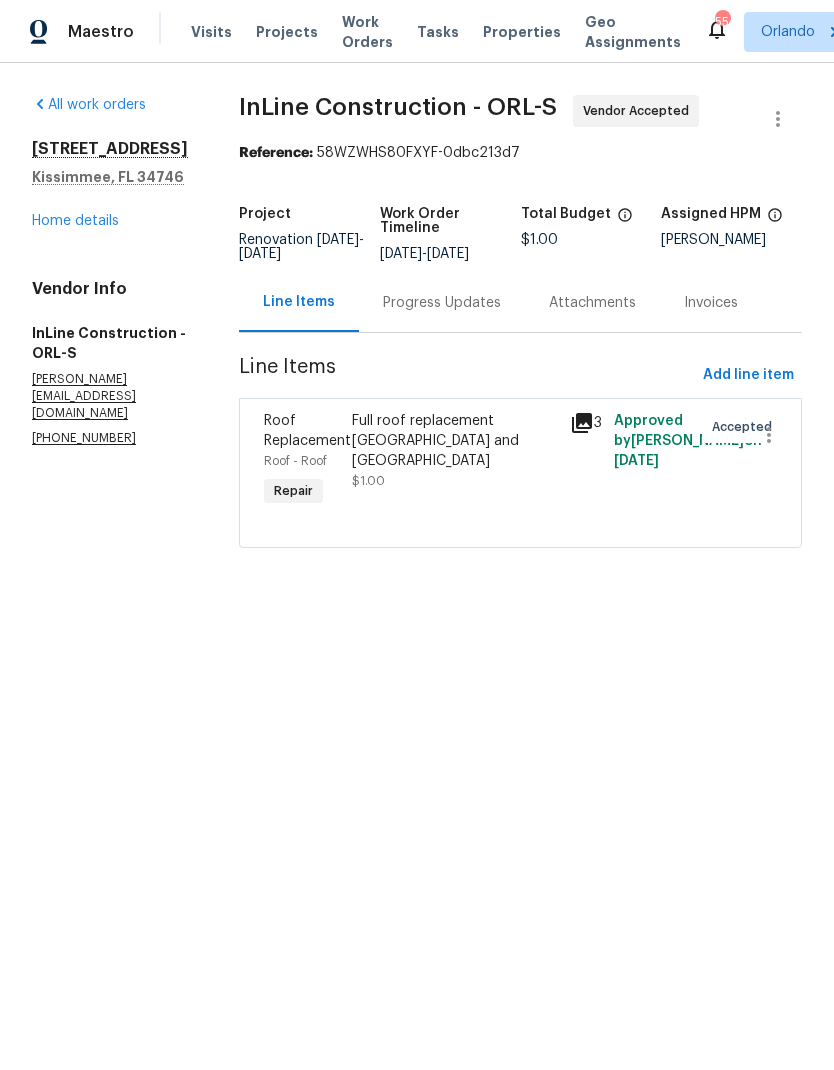 click on "Maestro Visits Projects Work Orders Tasks Properties Geo Assignments 55 [PERSON_NAME] All work orders [STREET_ADDRESS] Home details Vendor Info InLine Construction - ORL-S [PERSON_NAME][EMAIL_ADDRESS][DOMAIN_NAME] [PHONE_NUMBER] InLine Construction - ORL-S Vendor Accepted Reference:   58WZWHS80FXYF-0dbc213d7 Project Renovation   [DATE]  -  [DATE] Work Order Timeline [DATE]  -  [DATE] Total Budget $1.00 Assigned HPM [PERSON_NAME] Line Items Progress Updates Attachments Invoices Line Items Add line item Roof Replacement Roof - Roof Repair Full roof replacement [GEOGRAPHIC_DATA] and HOA $1.00   3 Approved by  [PERSON_NAME]  on   [DATE] Accepted
Edit Line Item Repair Upgrade BRN Area Roof ​ Feature Roof ​ Issue Roof Replacement ​ Repairs Prefill Add a Task $1.00 ​ Repairs needed Full roof replacement osceola county and HOA Material cost 0 26 sqft ft count Labor cost 0 Reason for overage * ​ Reason for change * x ​ Photos Create without photos Total   $ 10400.00 Cancel" at bounding box center (417, 302) 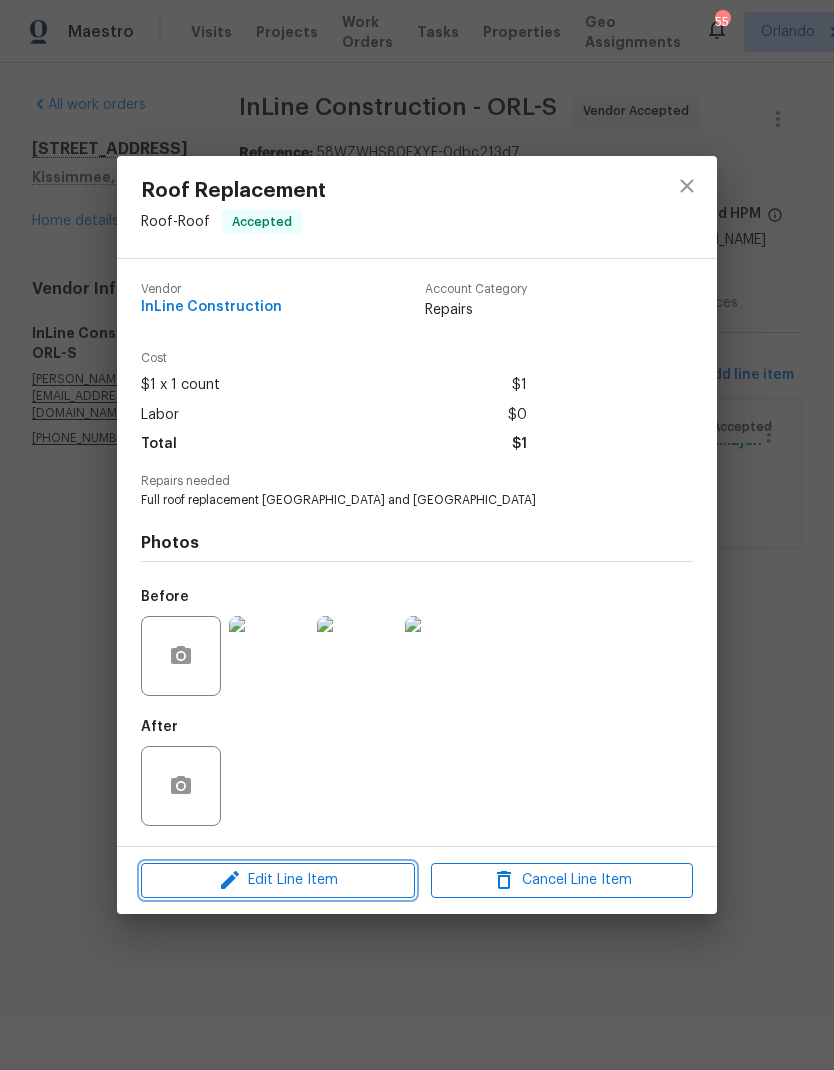 click on "Edit Line Item" at bounding box center [278, 880] 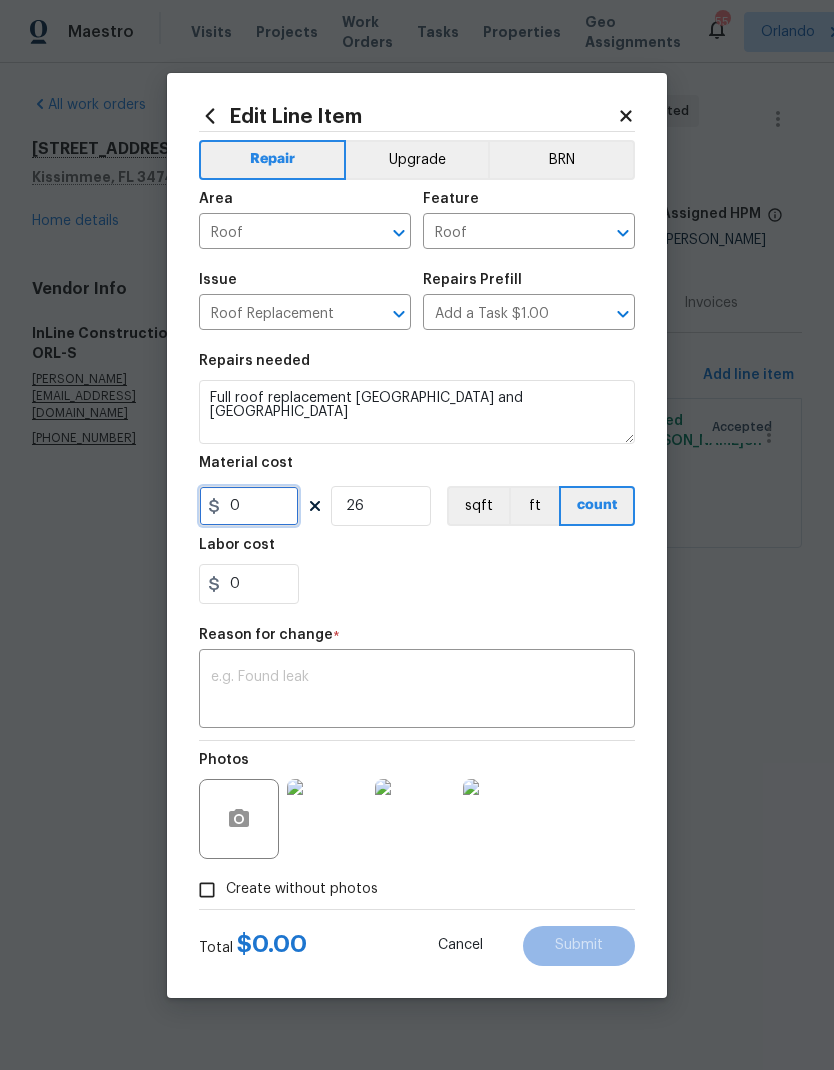 click on "0" at bounding box center [249, 506] 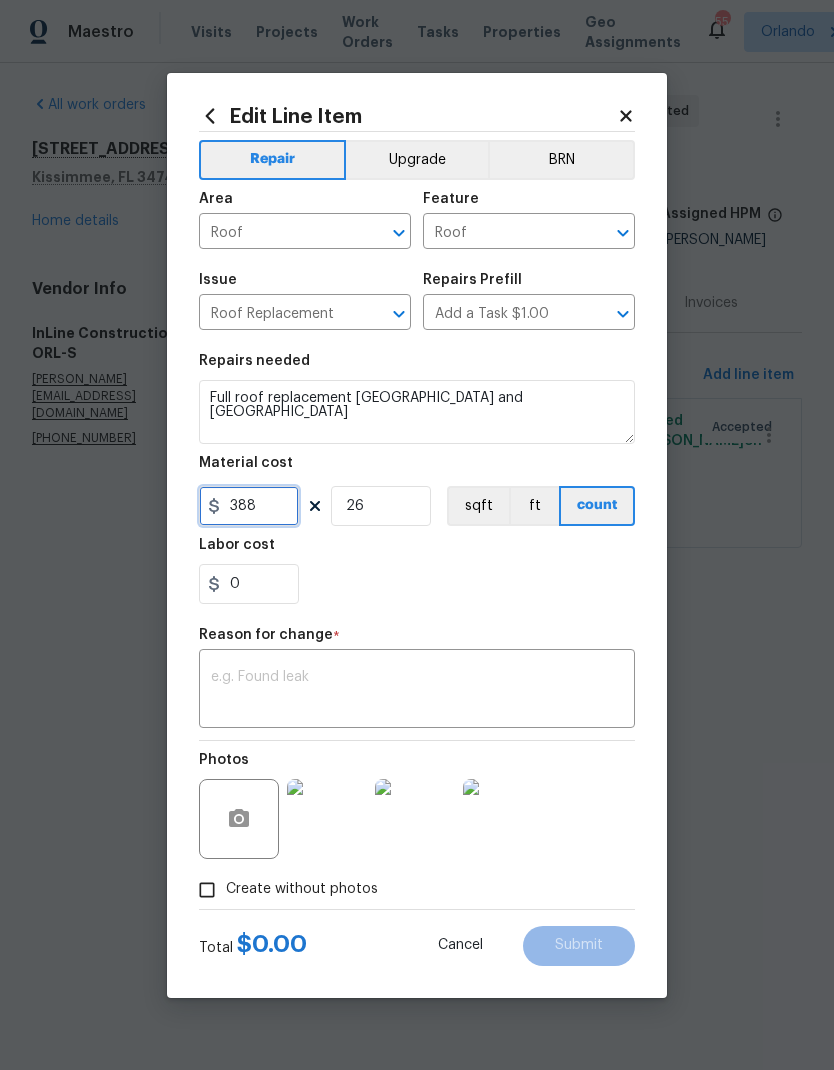 type on "388" 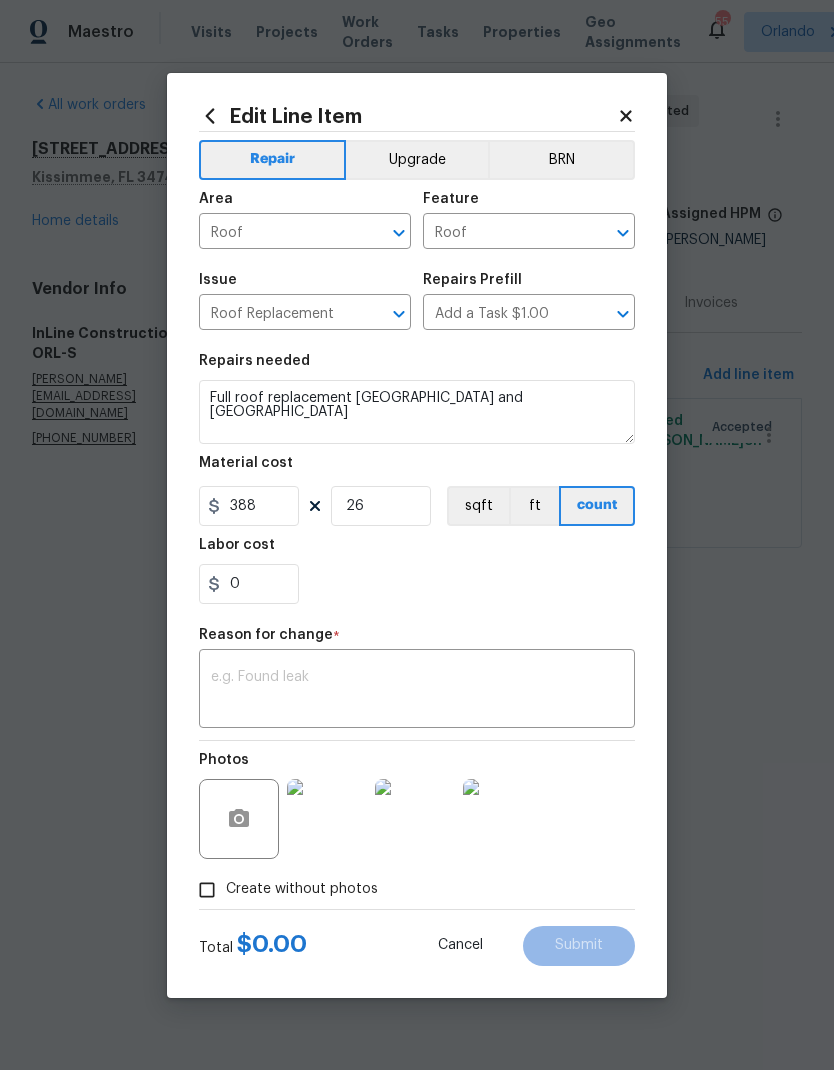 click on "Repair Upgrade BRN Area Roof ​ Feature Roof ​ Issue Roof Replacement ​ Repairs Prefill Add a Task $1.00 ​ Repairs needed Full roof replacement osceola county and HOA Material cost 388 26 sqft ft count Labor cost 0 Reason for change * x ​ Photos Create without photos" at bounding box center (417, 520) 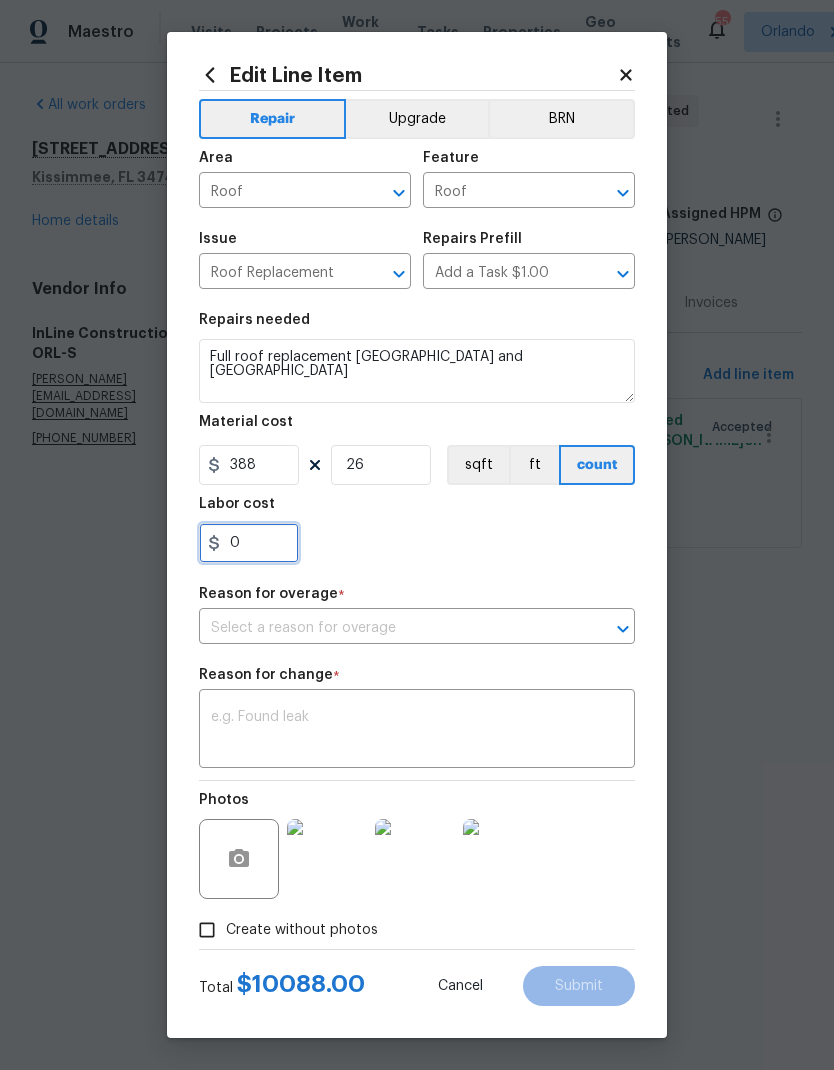 click on "0" at bounding box center (249, 543) 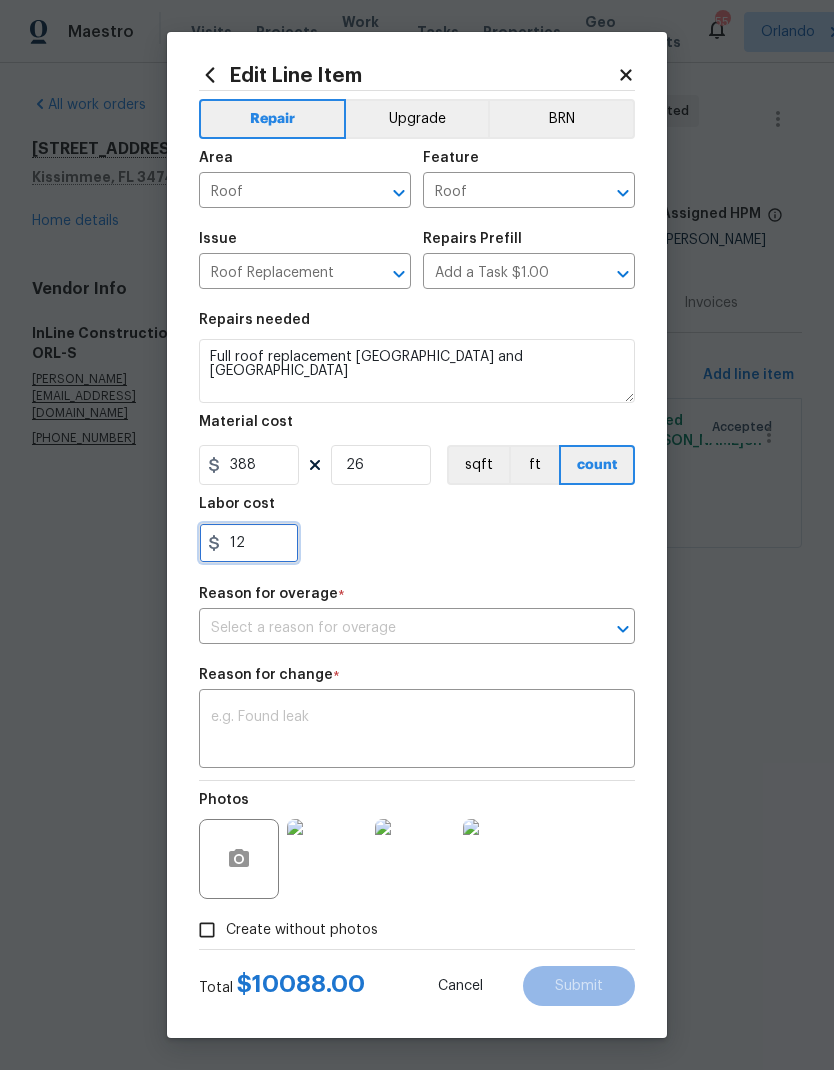 type on "12" 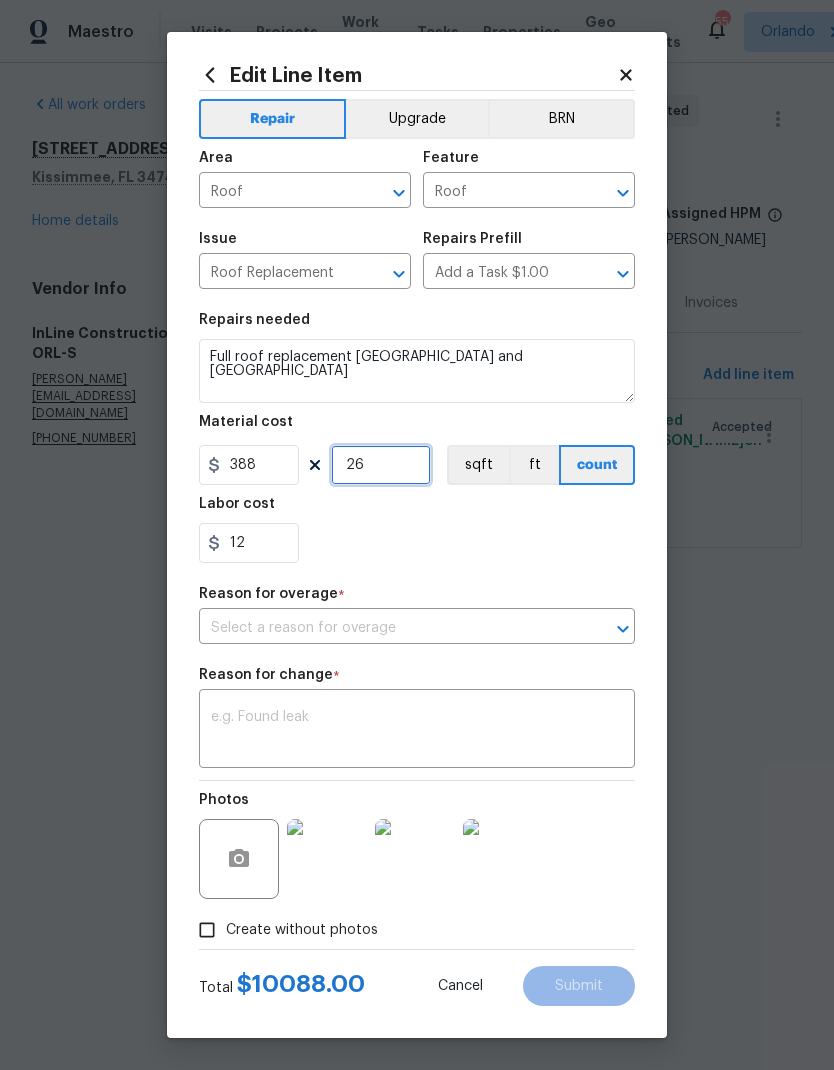 click on "26" at bounding box center (381, 465) 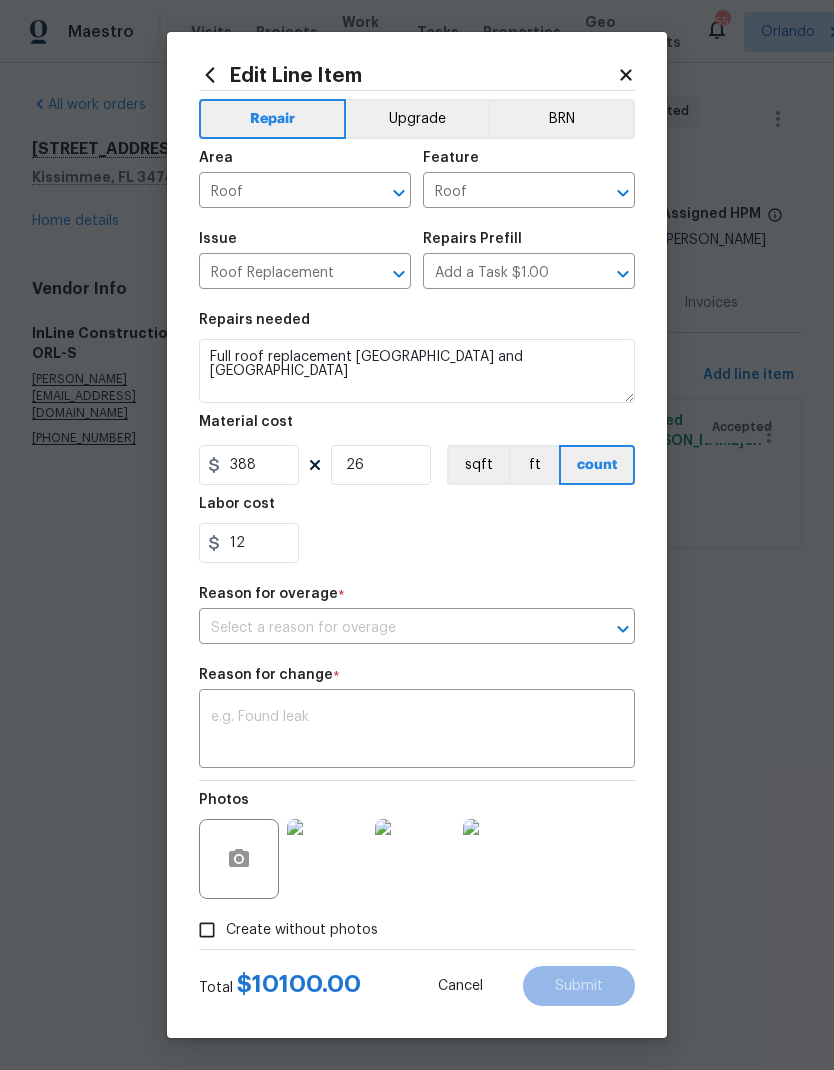 click at bounding box center [417, 731] 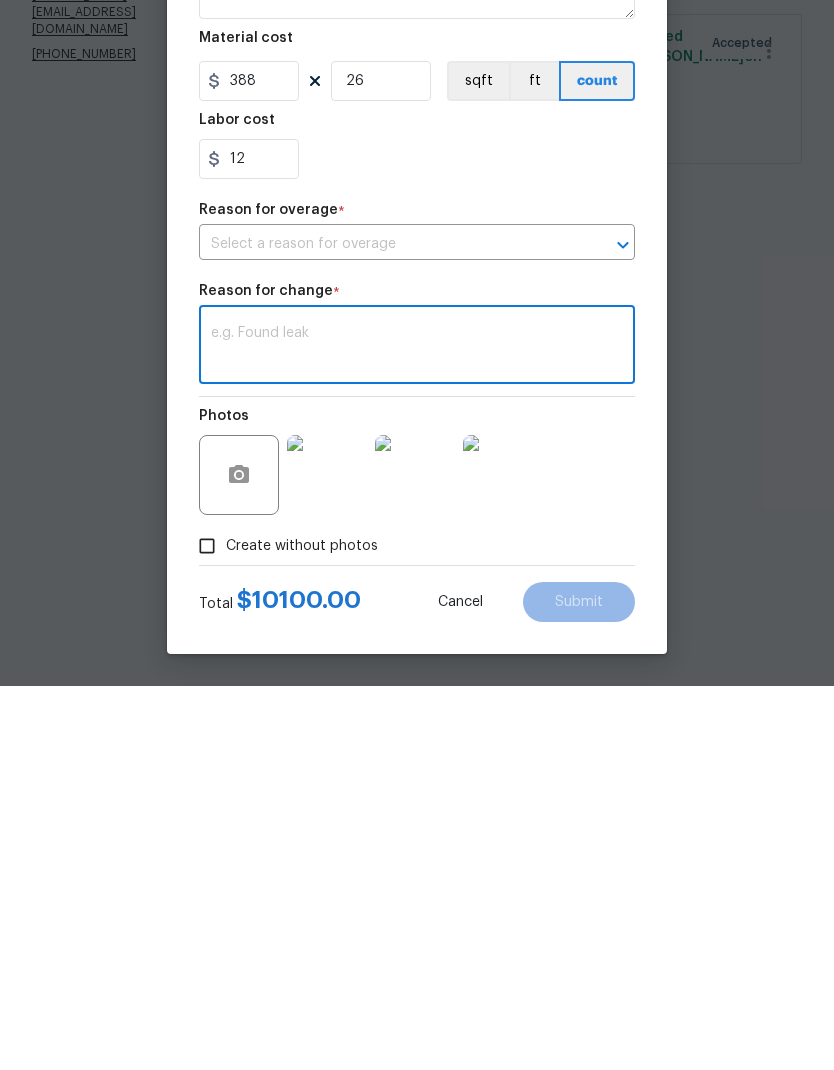 click 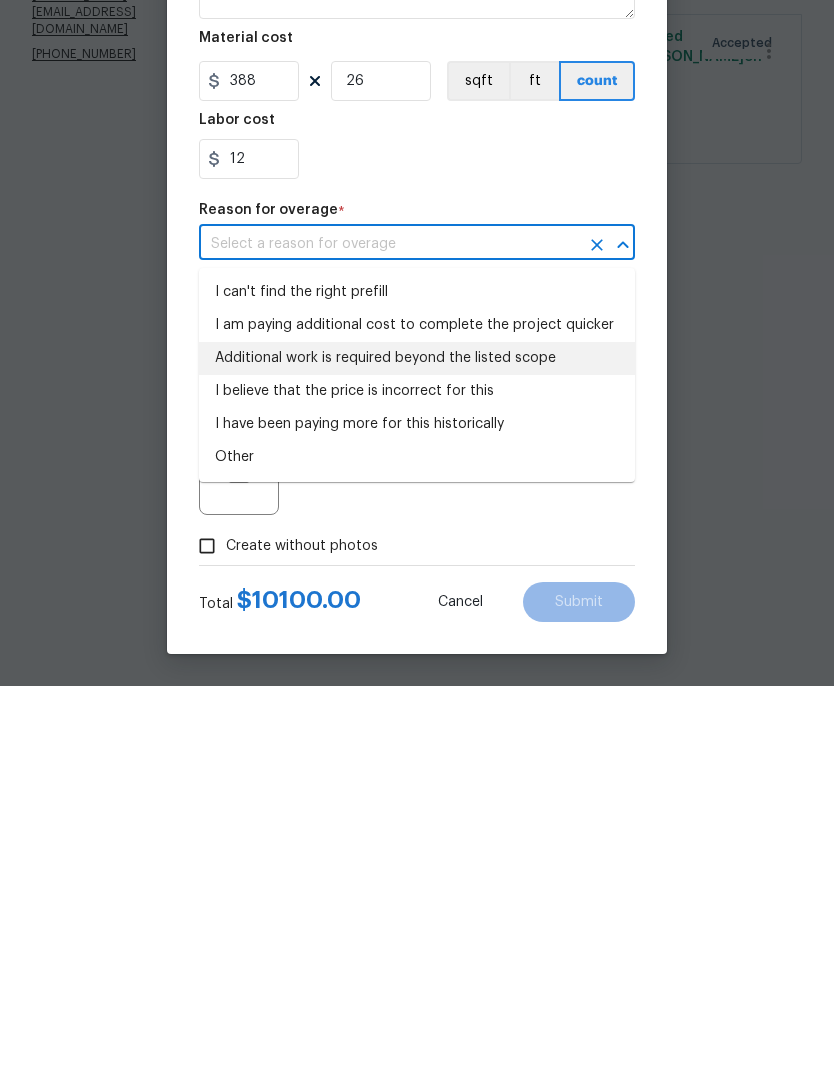 click on "Additional work is required beyond the listed scope" at bounding box center [417, 742] 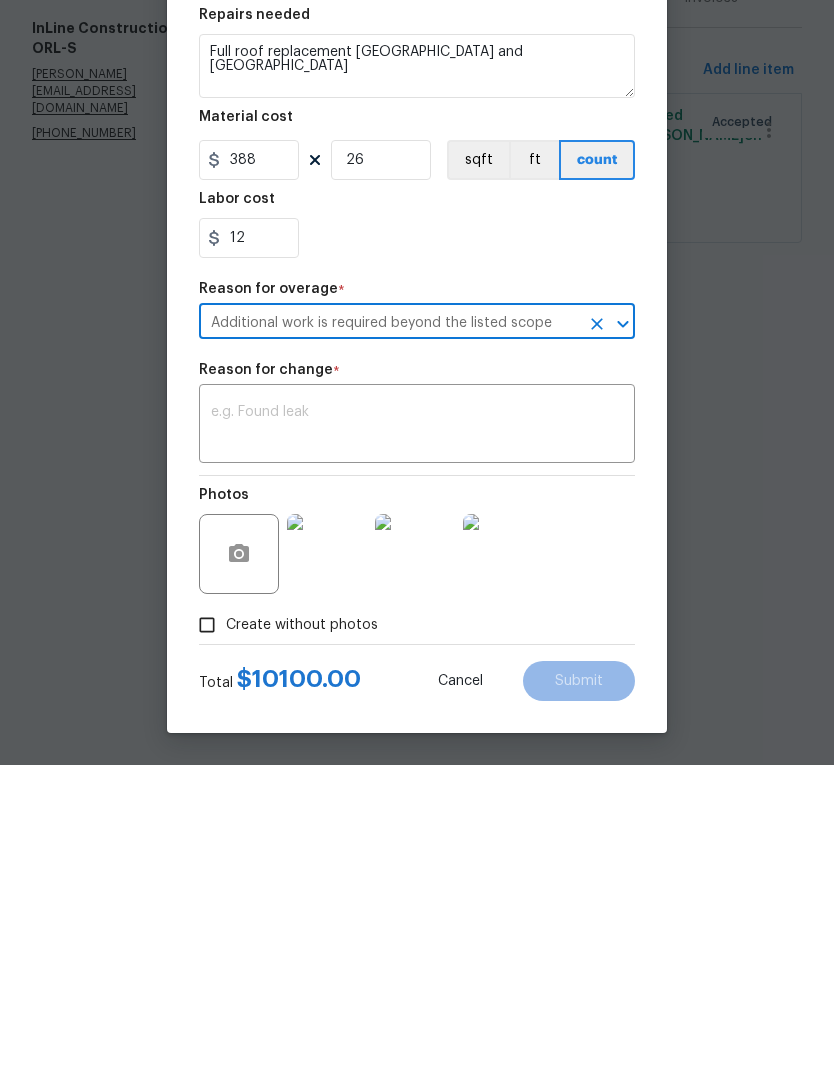 click at bounding box center [417, 731] 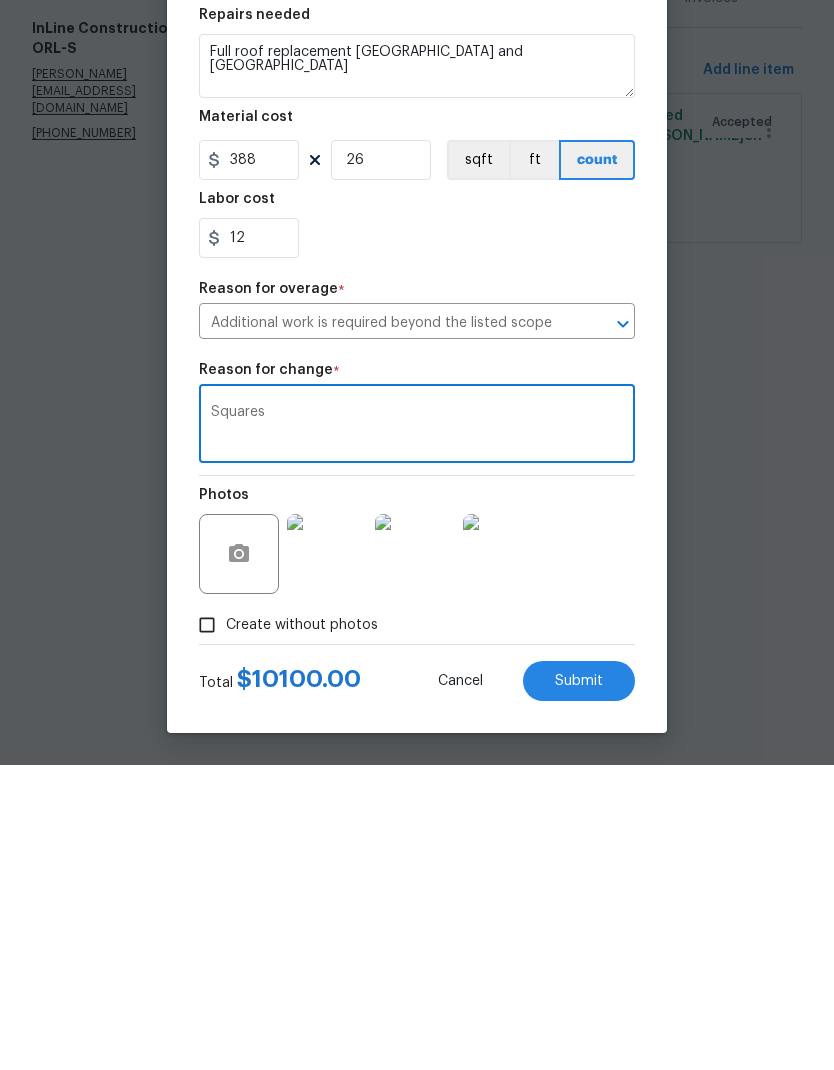 type on "Squares" 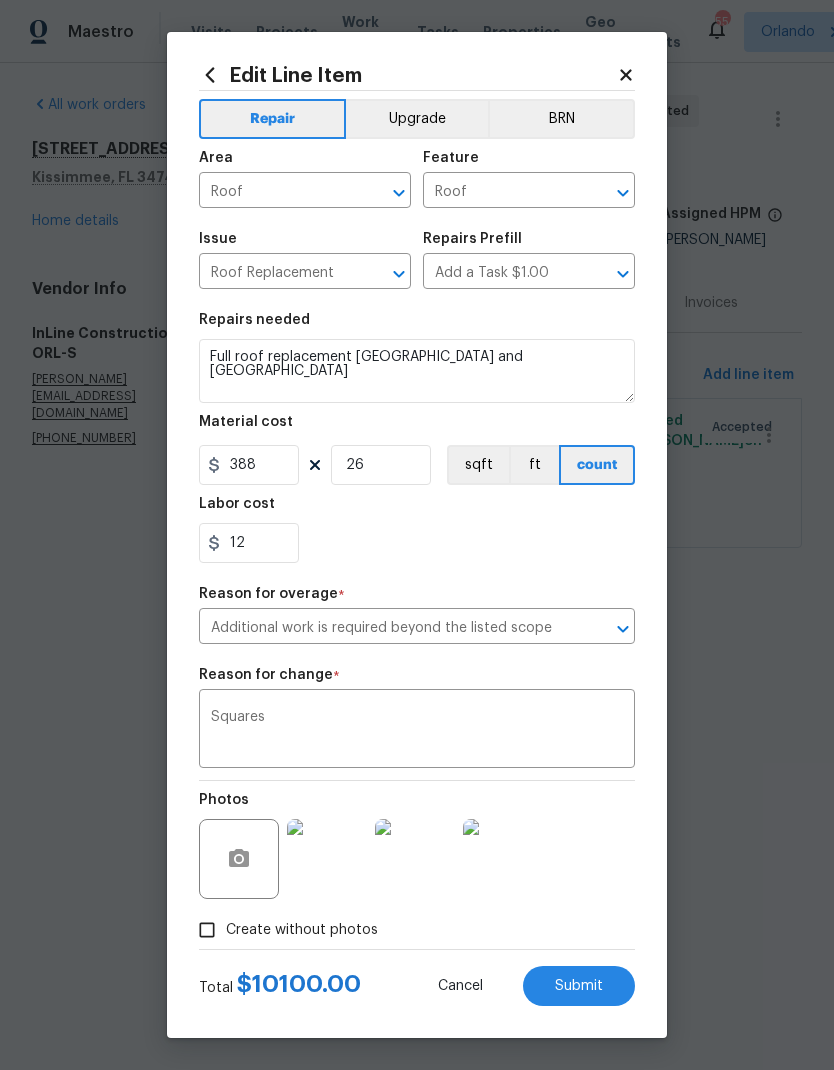 click on "Submit" at bounding box center (579, 986) 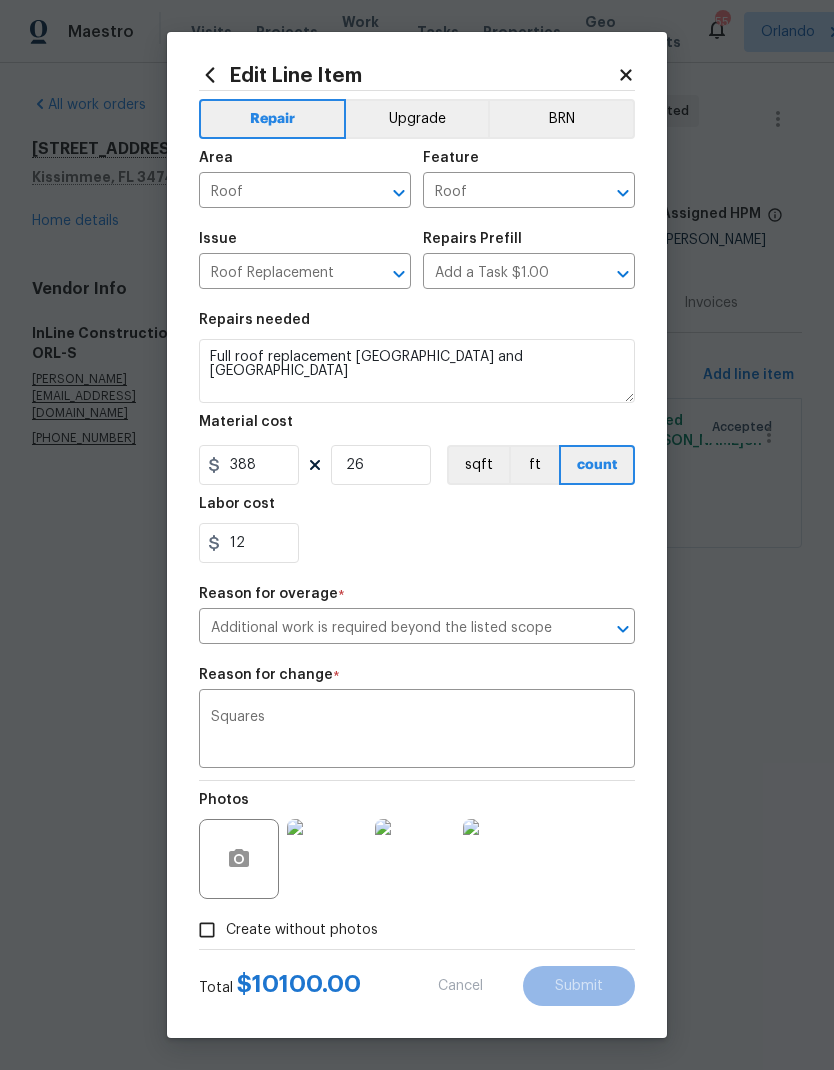 type on "1" 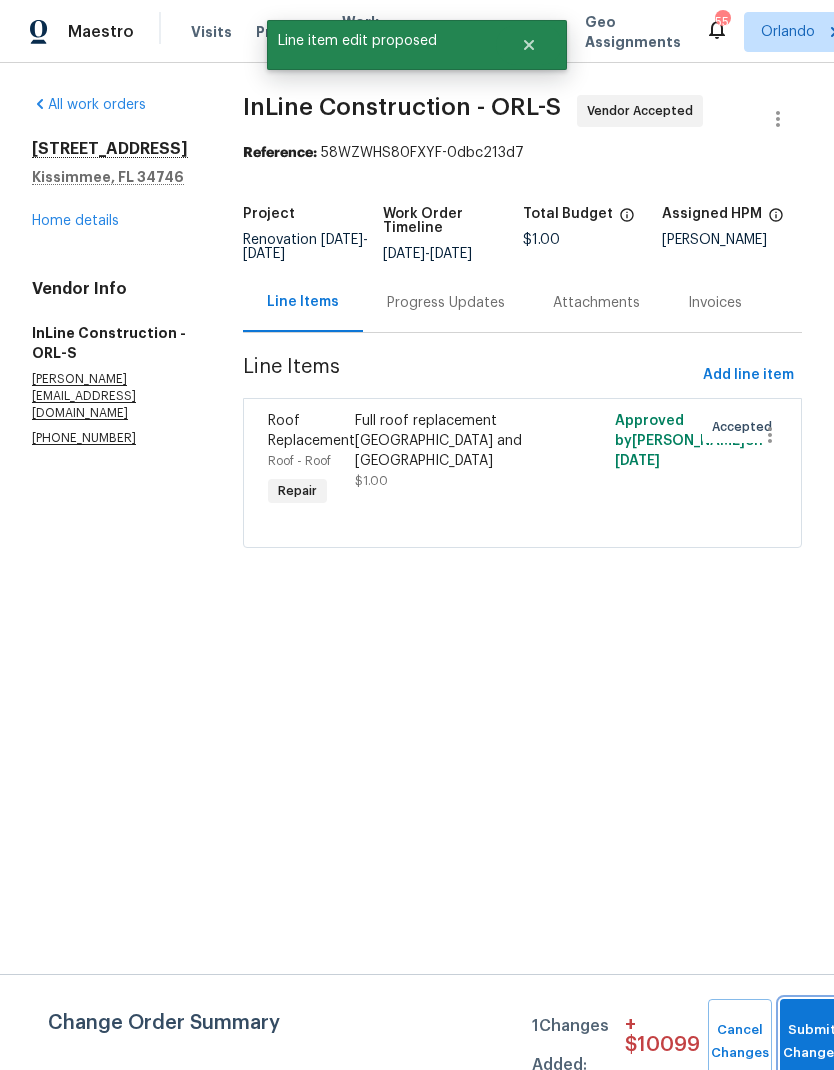 click on "Submit Changes" at bounding box center [812, 1042] 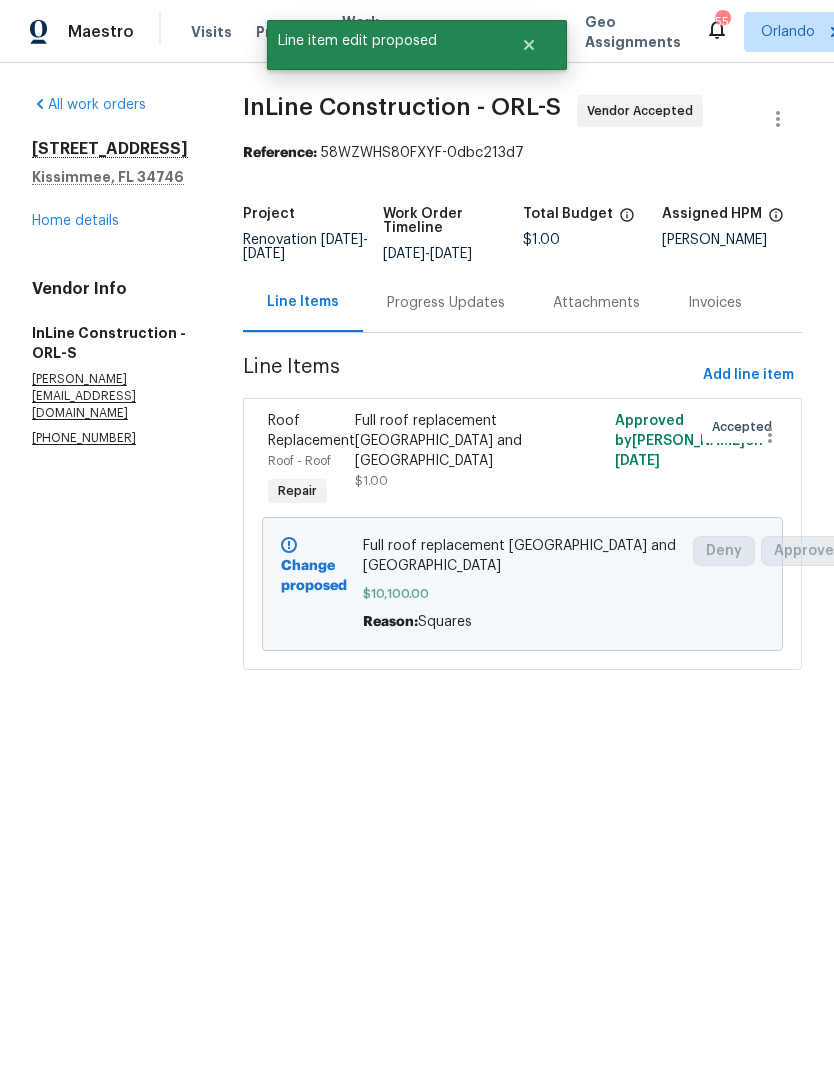 click on "Home details" at bounding box center (75, 221) 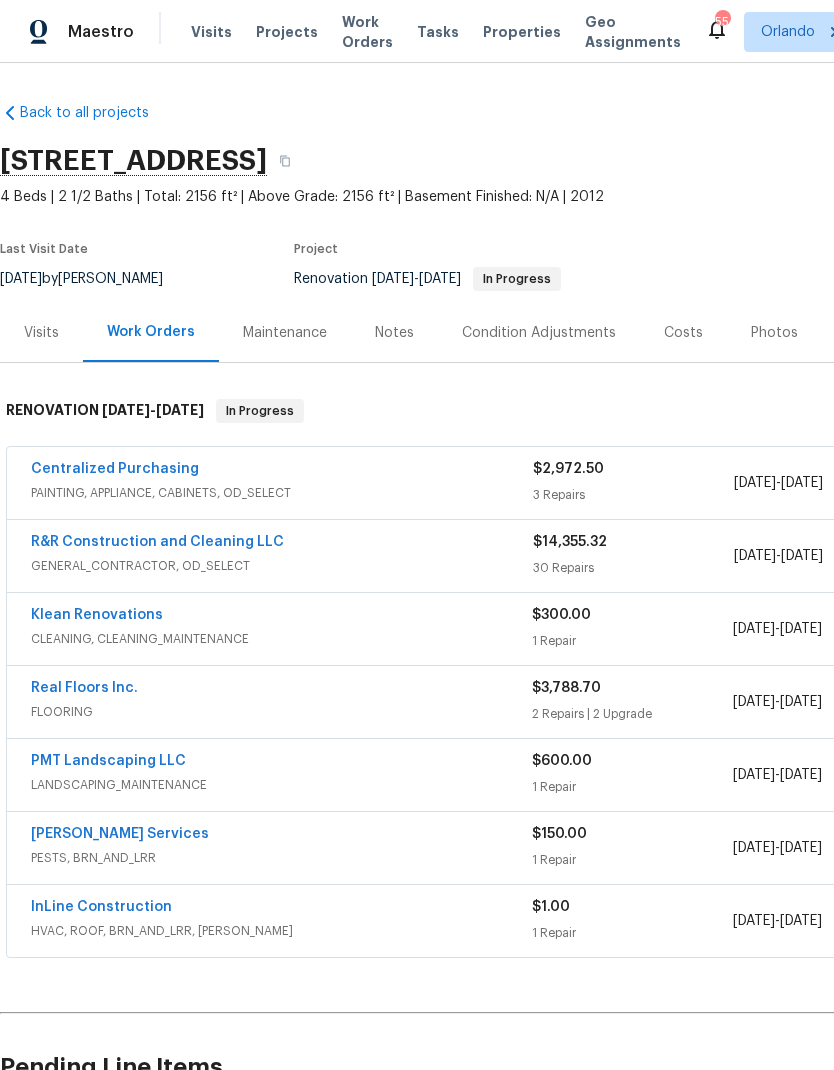 scroll, scrollTop: 0, scrollLeft: 0, axis: both 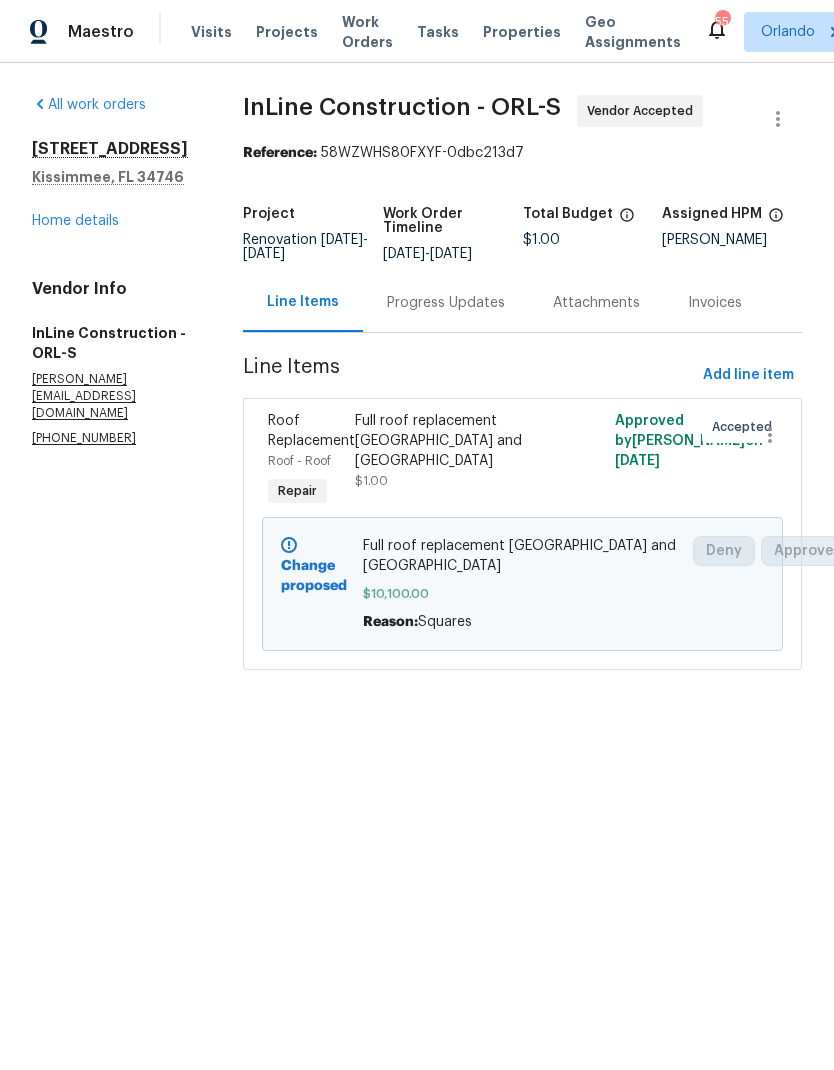 click on "Home details" at bounding box center [75, 221] 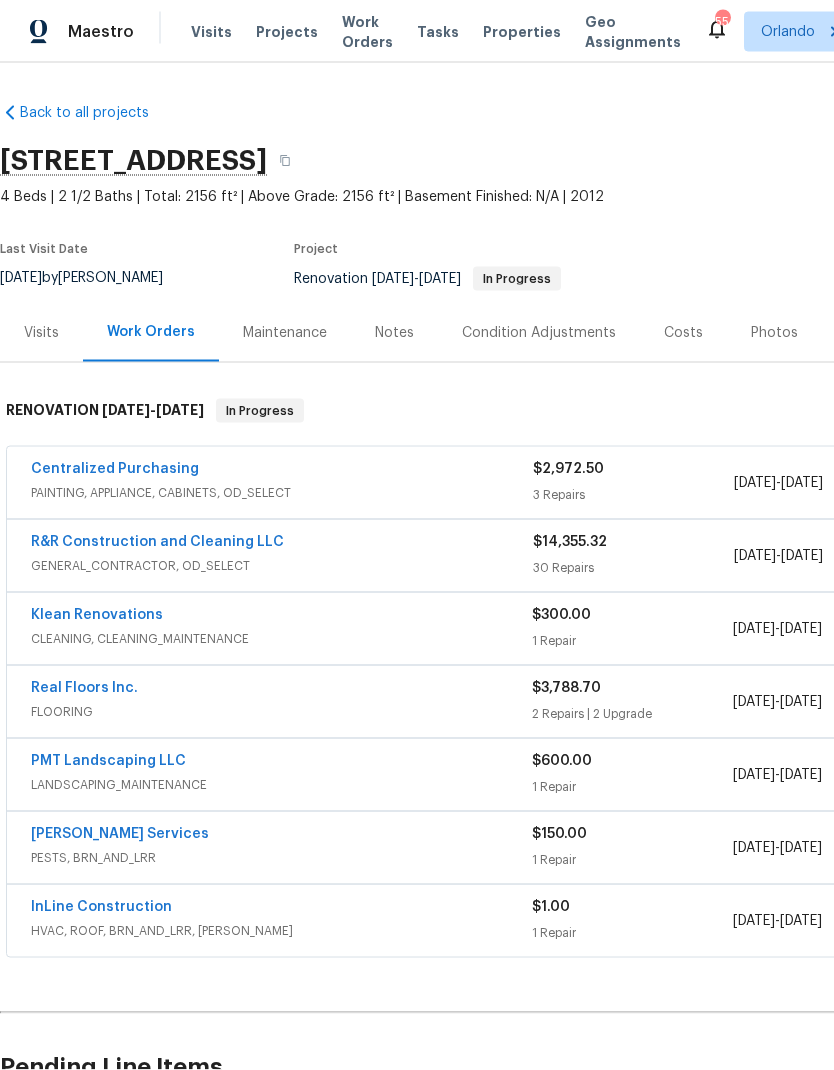 scroll, scrollTop: 80, scrollLeft: 0, axis: vertical 